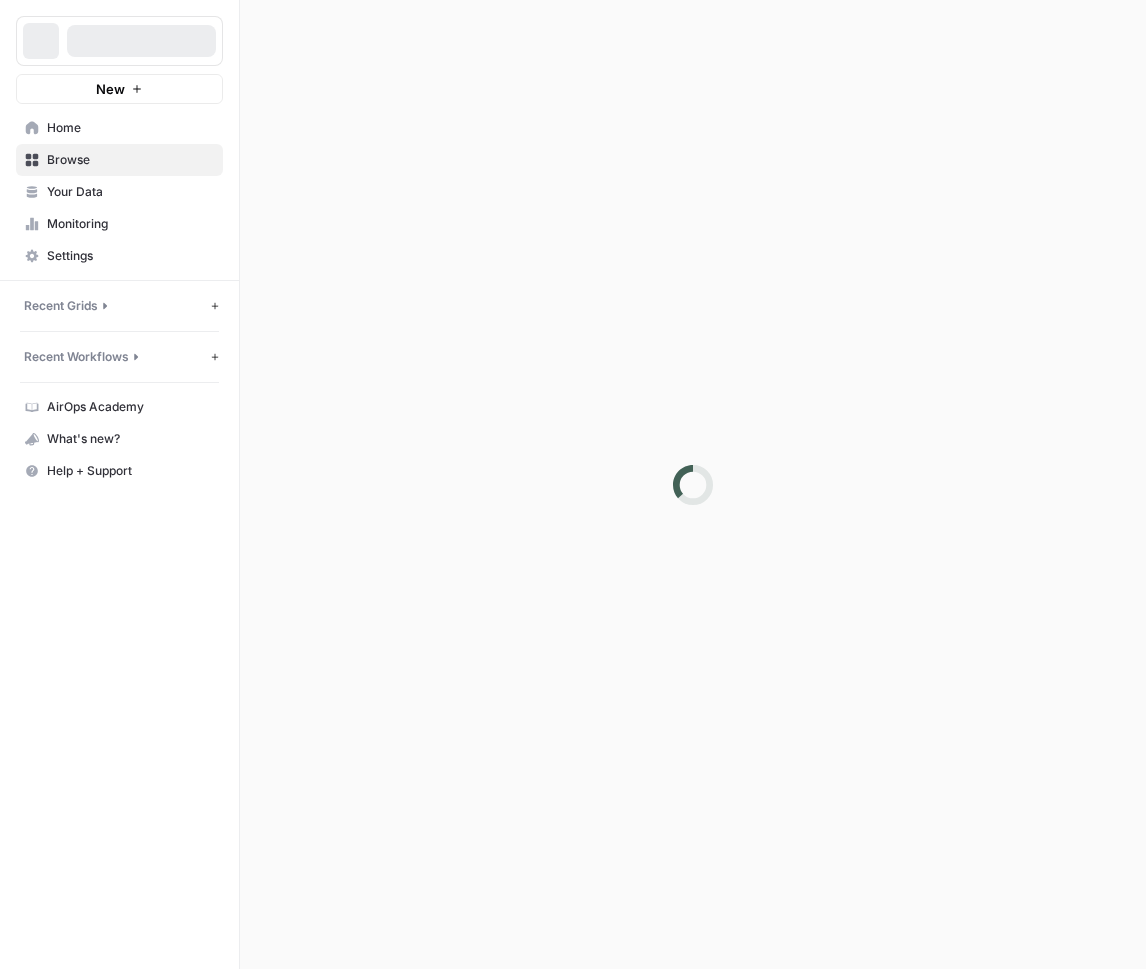 scroll, scrollTop: 0, scrollLeft: 0, axis: both 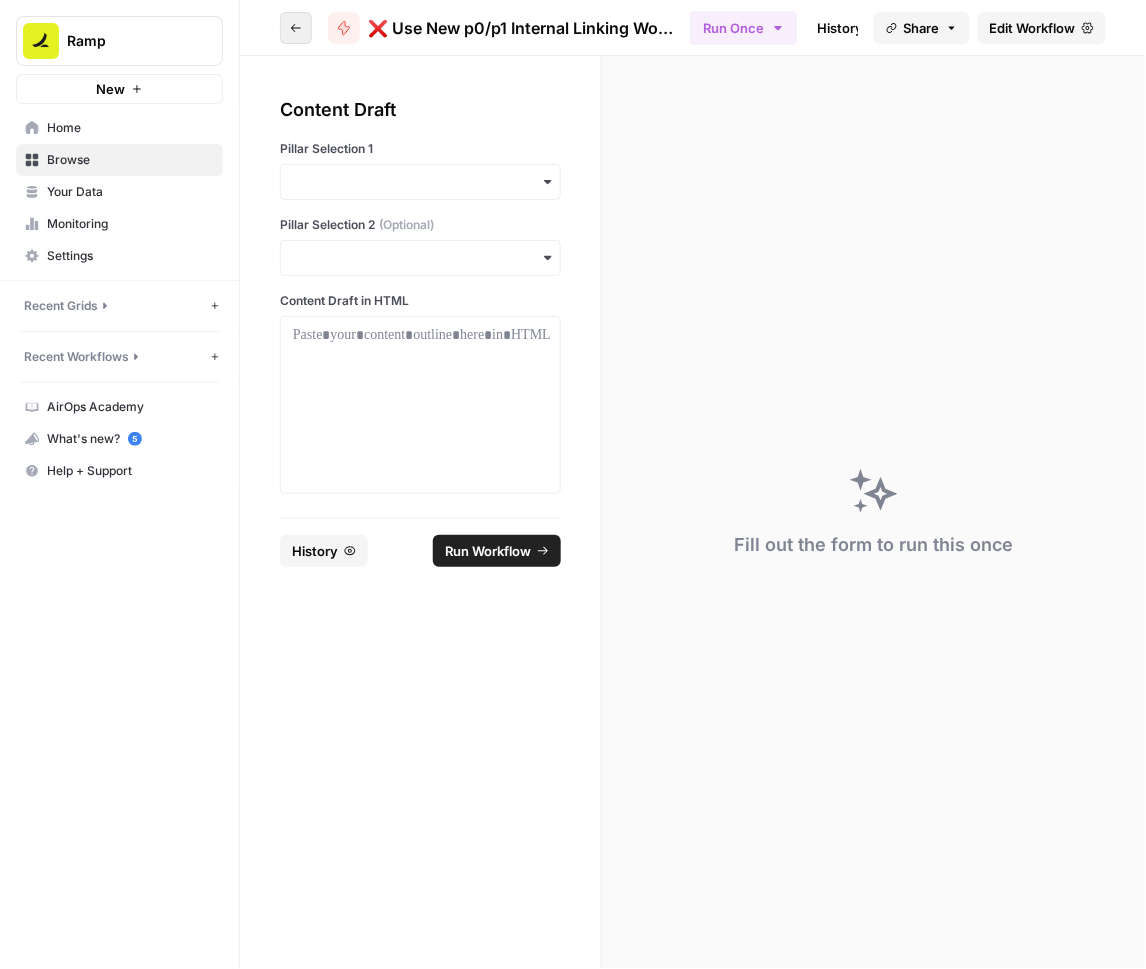 click 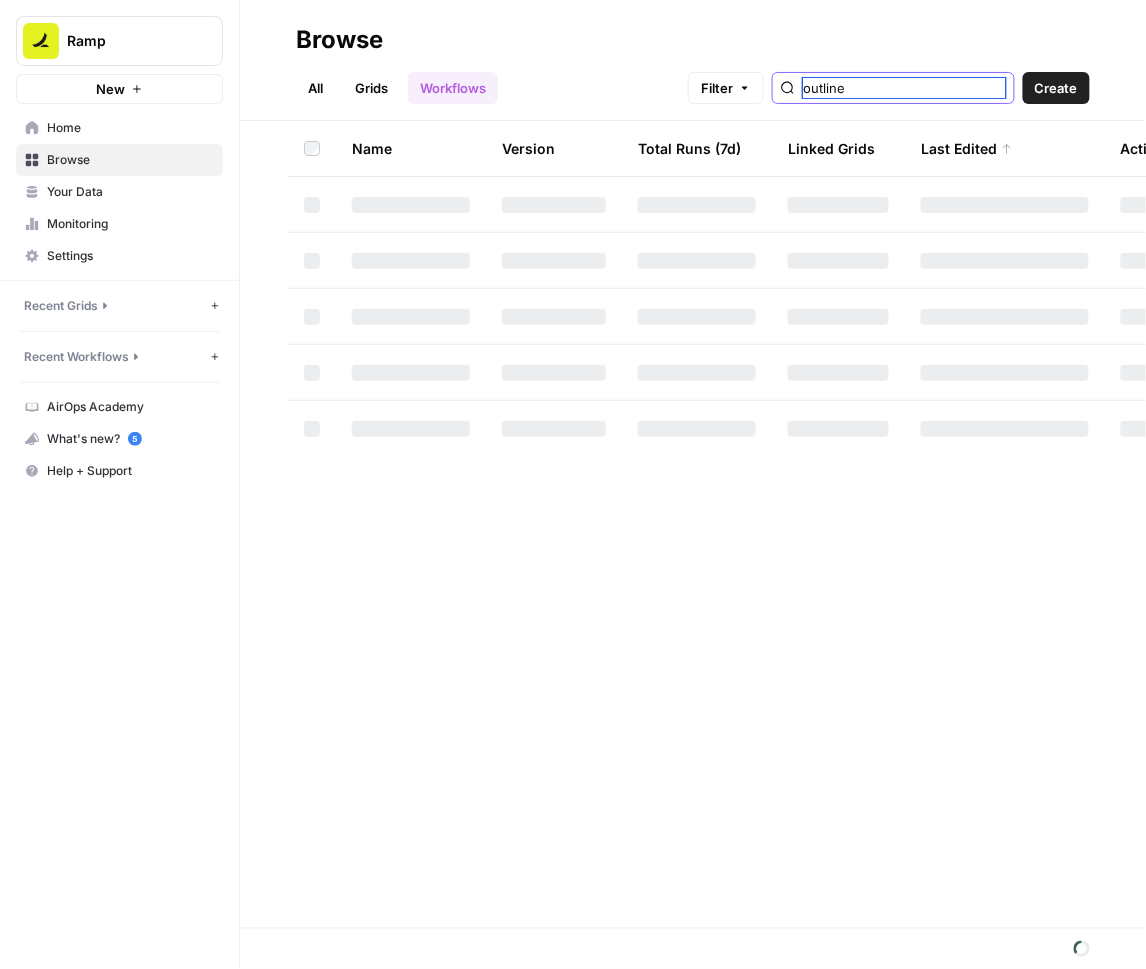 click on "outline" at bounding box center (904, 88) 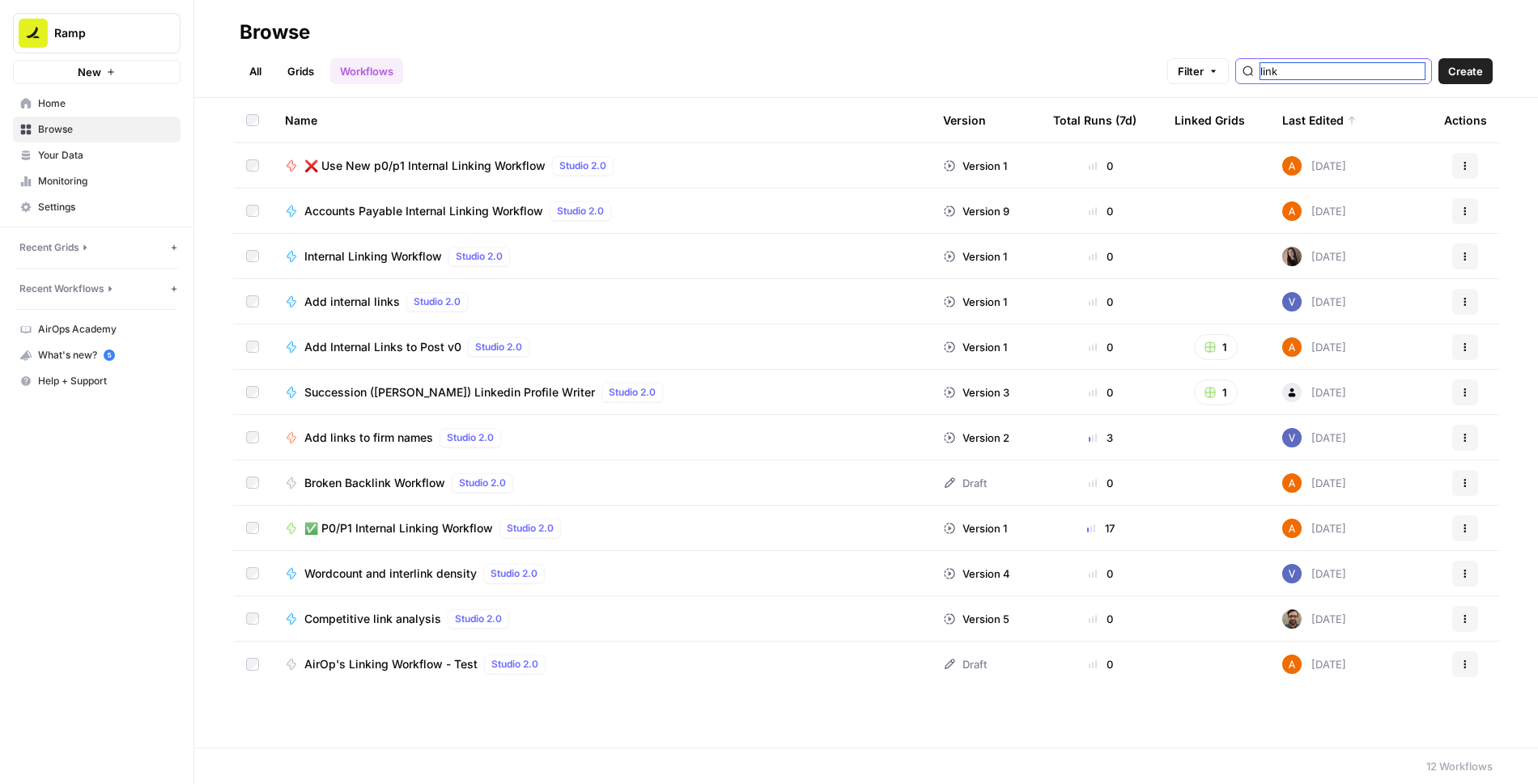 type on "link" 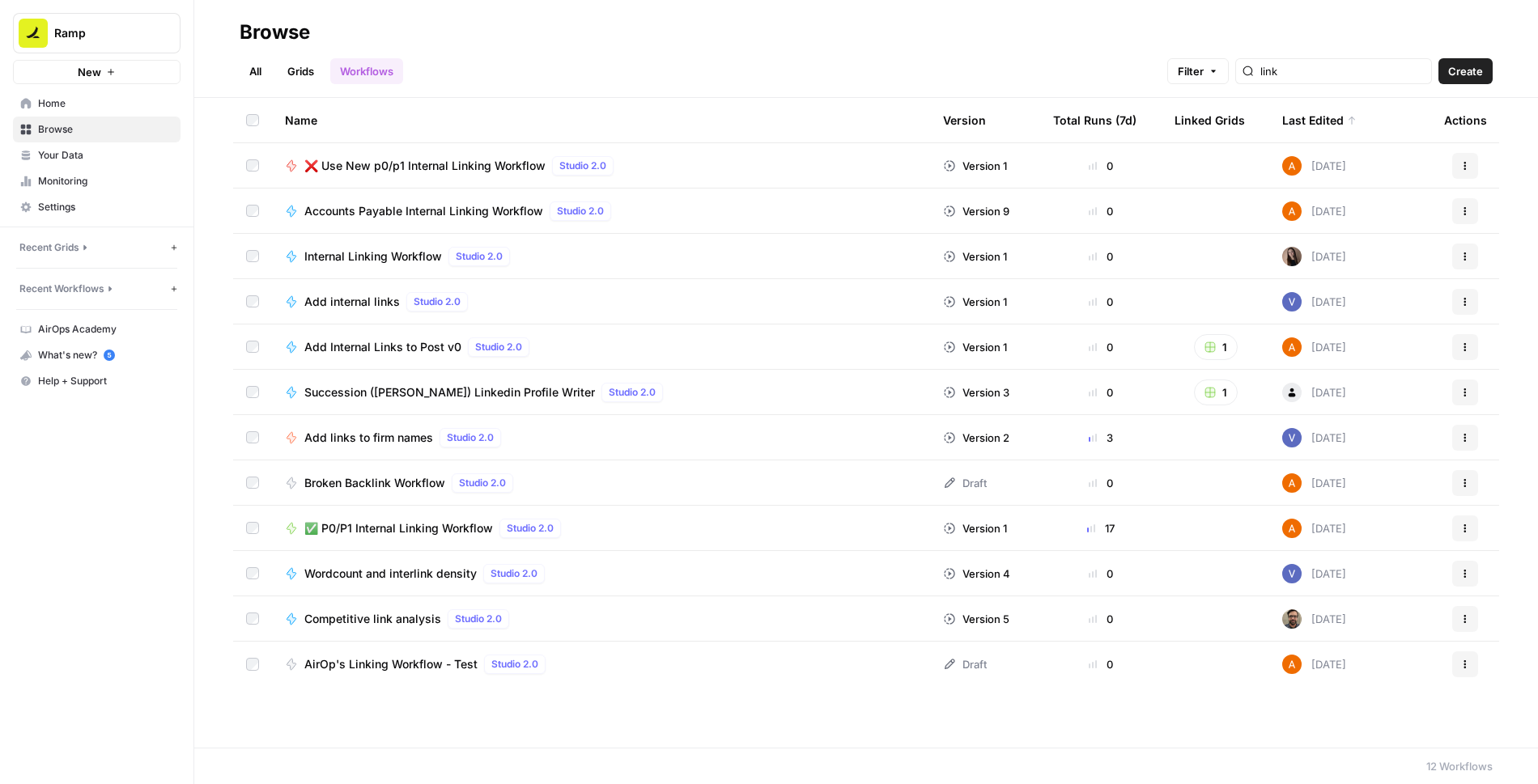 click on "✅ P0/P1 Internal Linking Workflow" at bounding box center [398, 528] 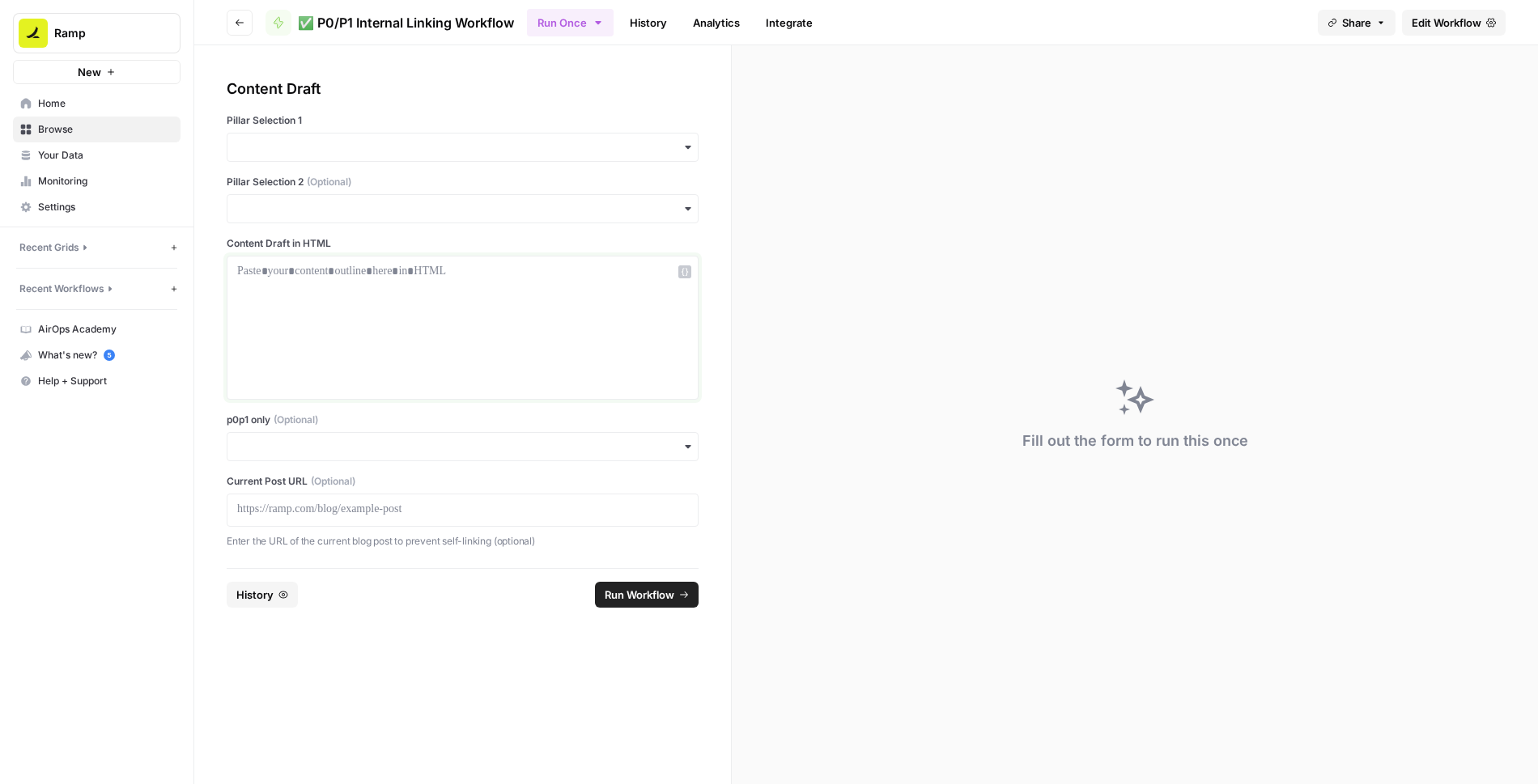click at bounding box center [462, 328] 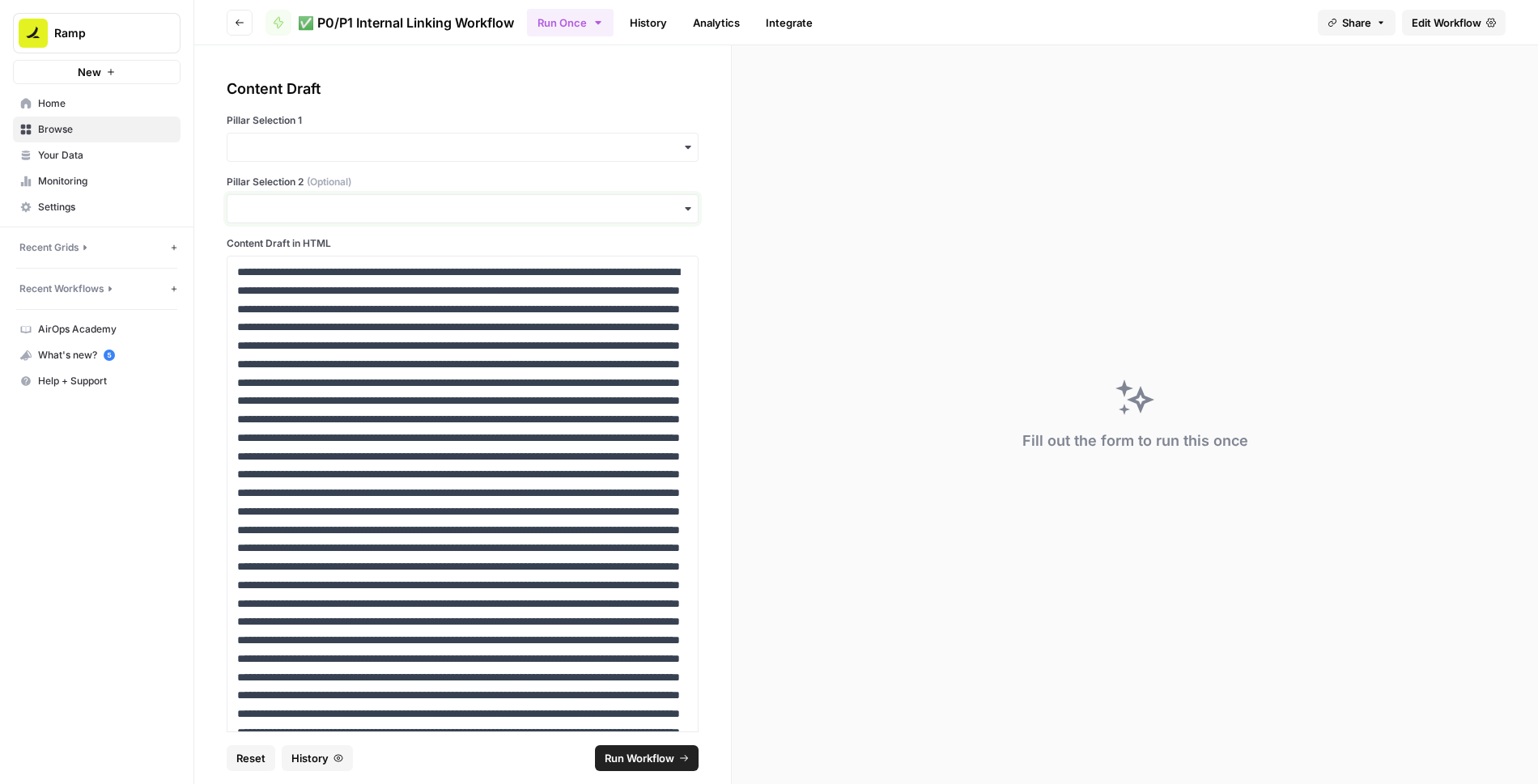 click on "Pillar Selection 2 (Optional)" at bounding box center [462, 209] 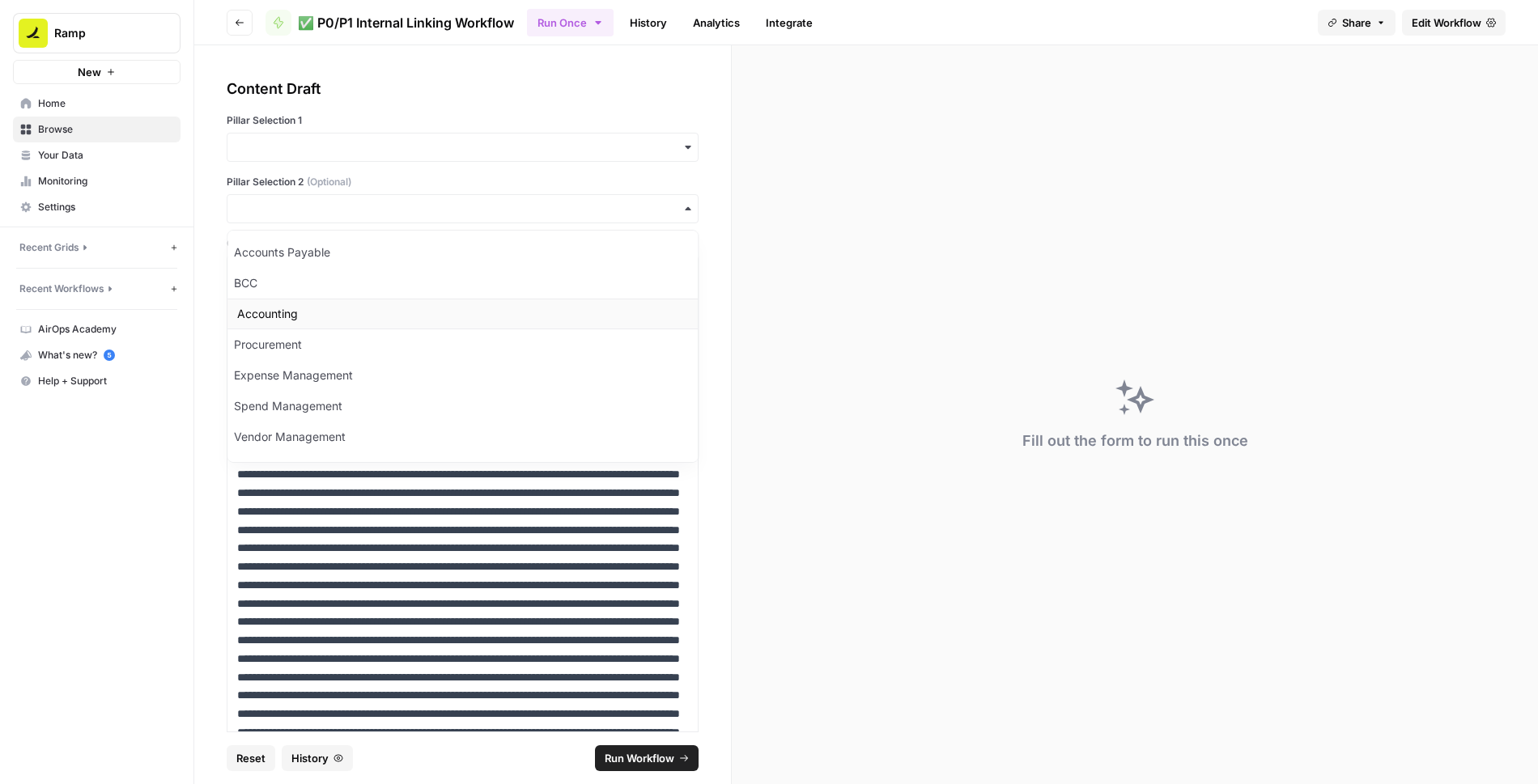 scroll, scrollTop: 21, scrollLeft: 0, axis: vertical 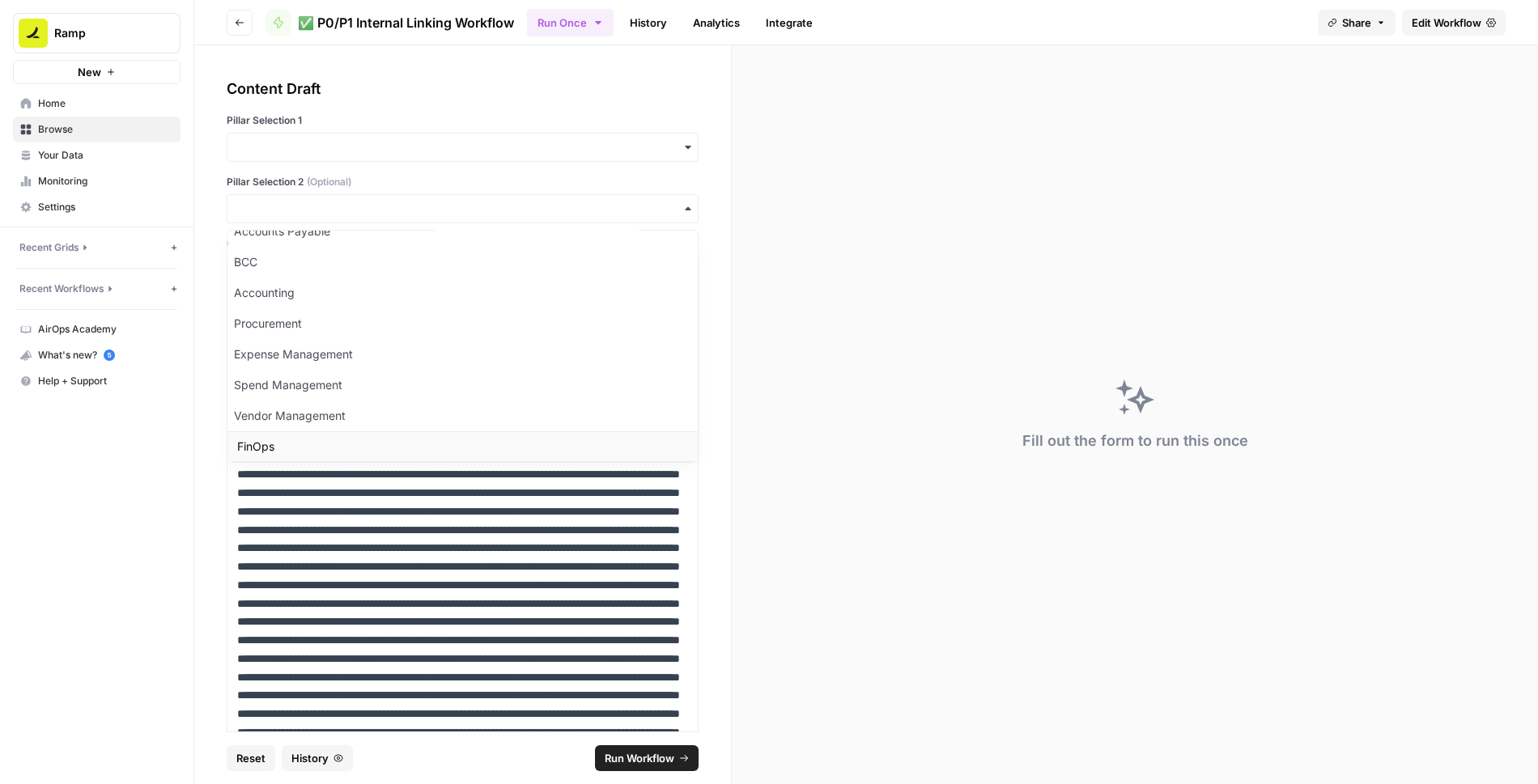 click on "FinOps" at bounding box center [462, 447] 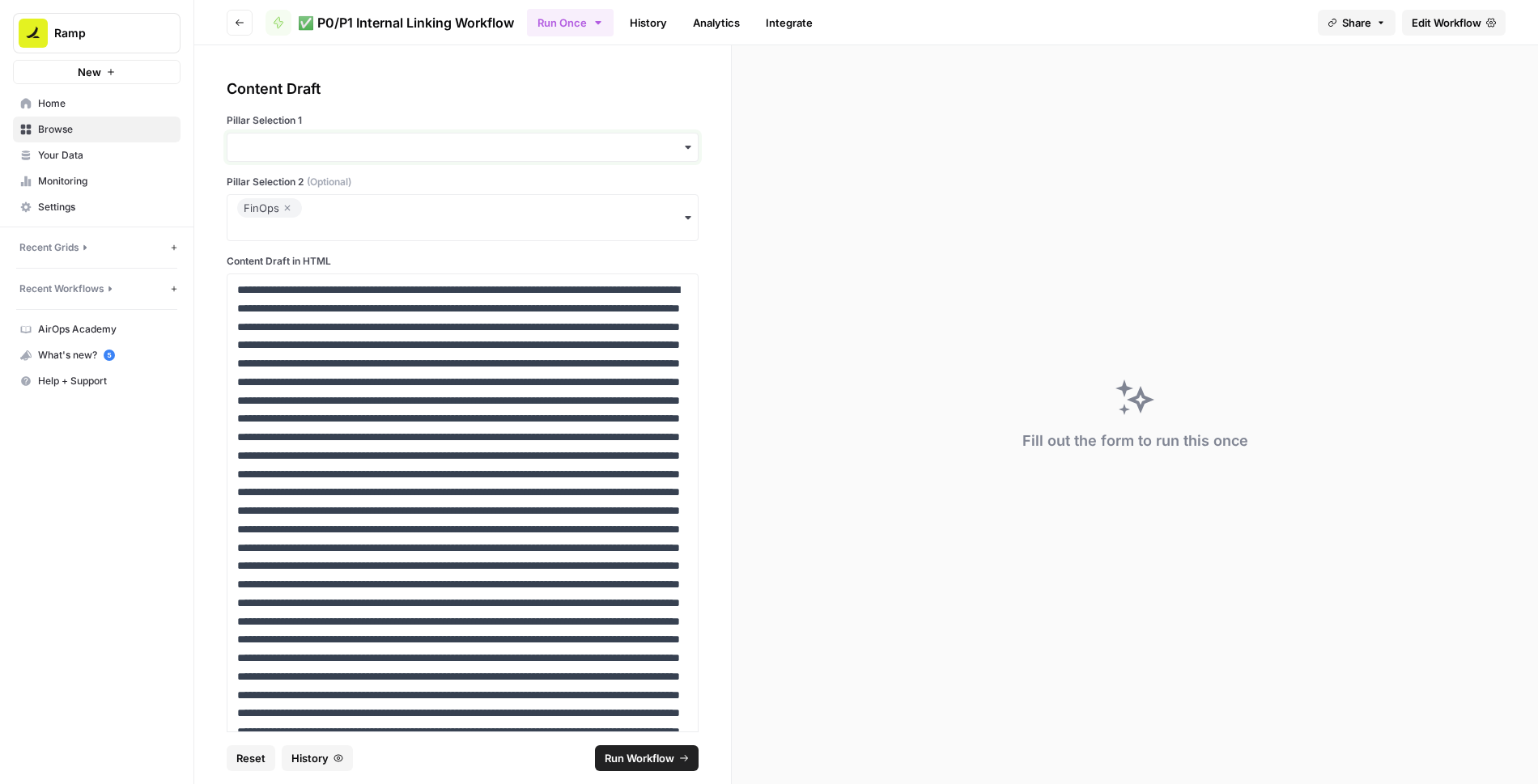 click on "Pillar Selection 1" at bounding box center [462, 147] 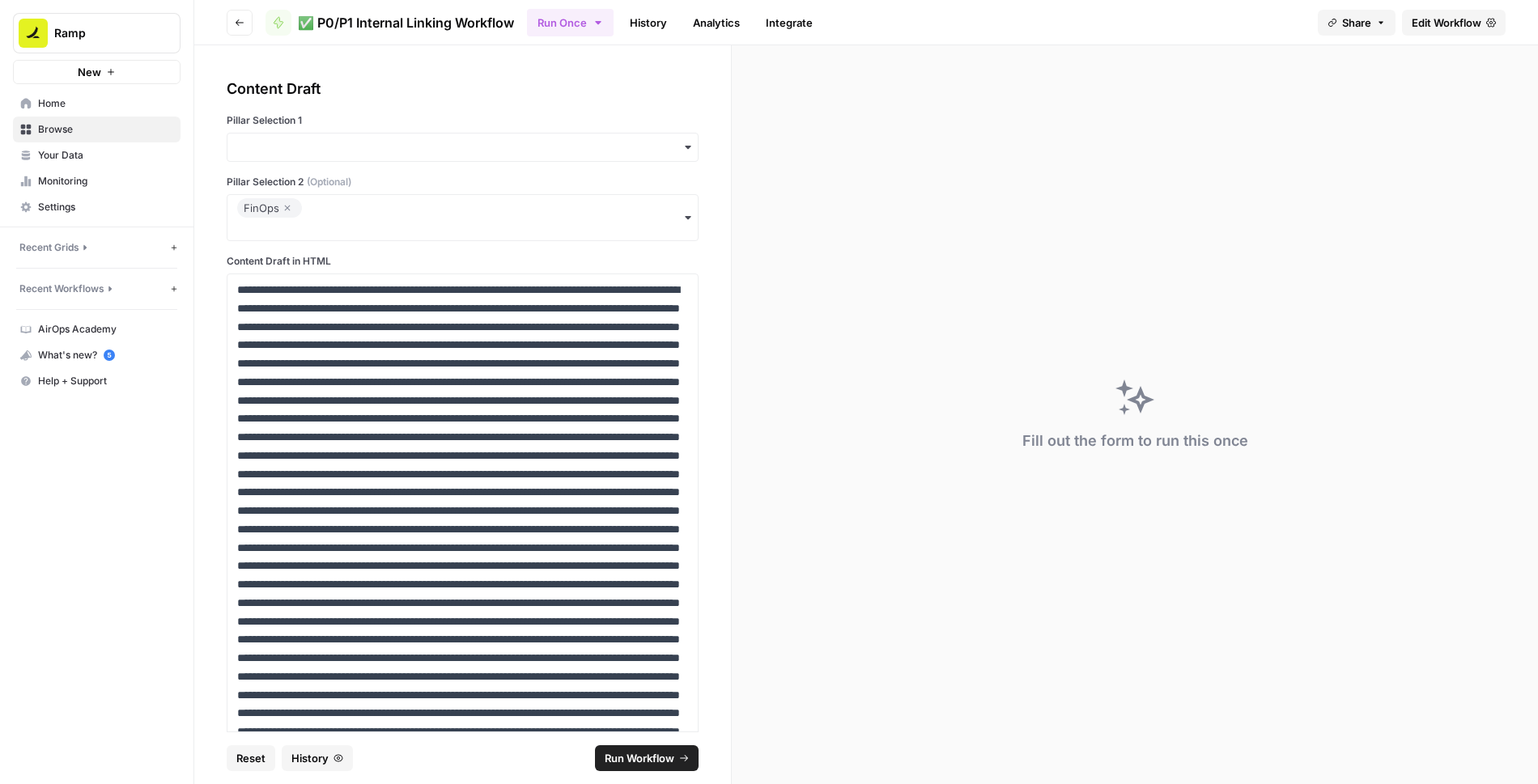 click on "Content Draft" at bounding box center (462, 89) 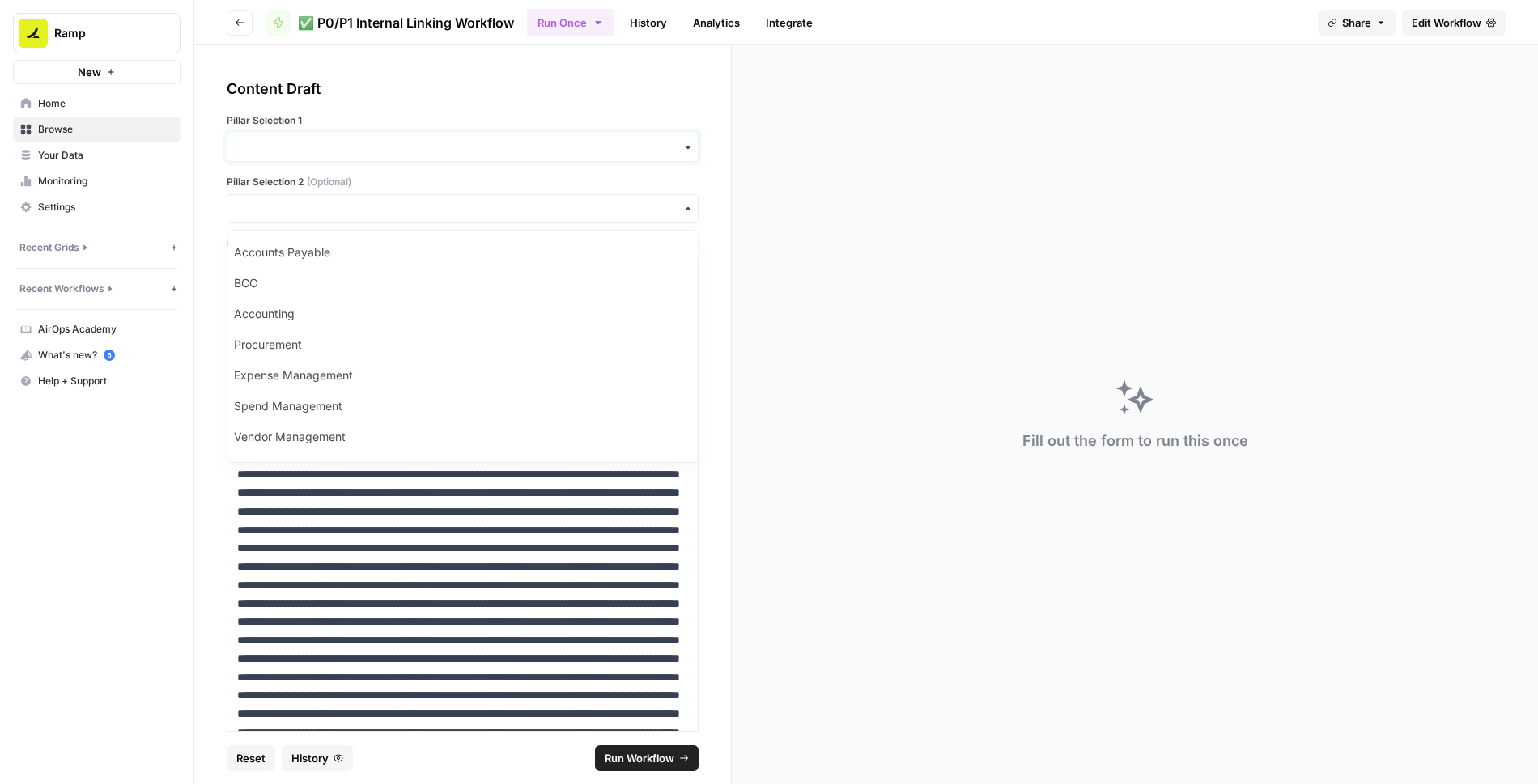 click on "Pillar Selection 1" at bounding box center [462, 147] 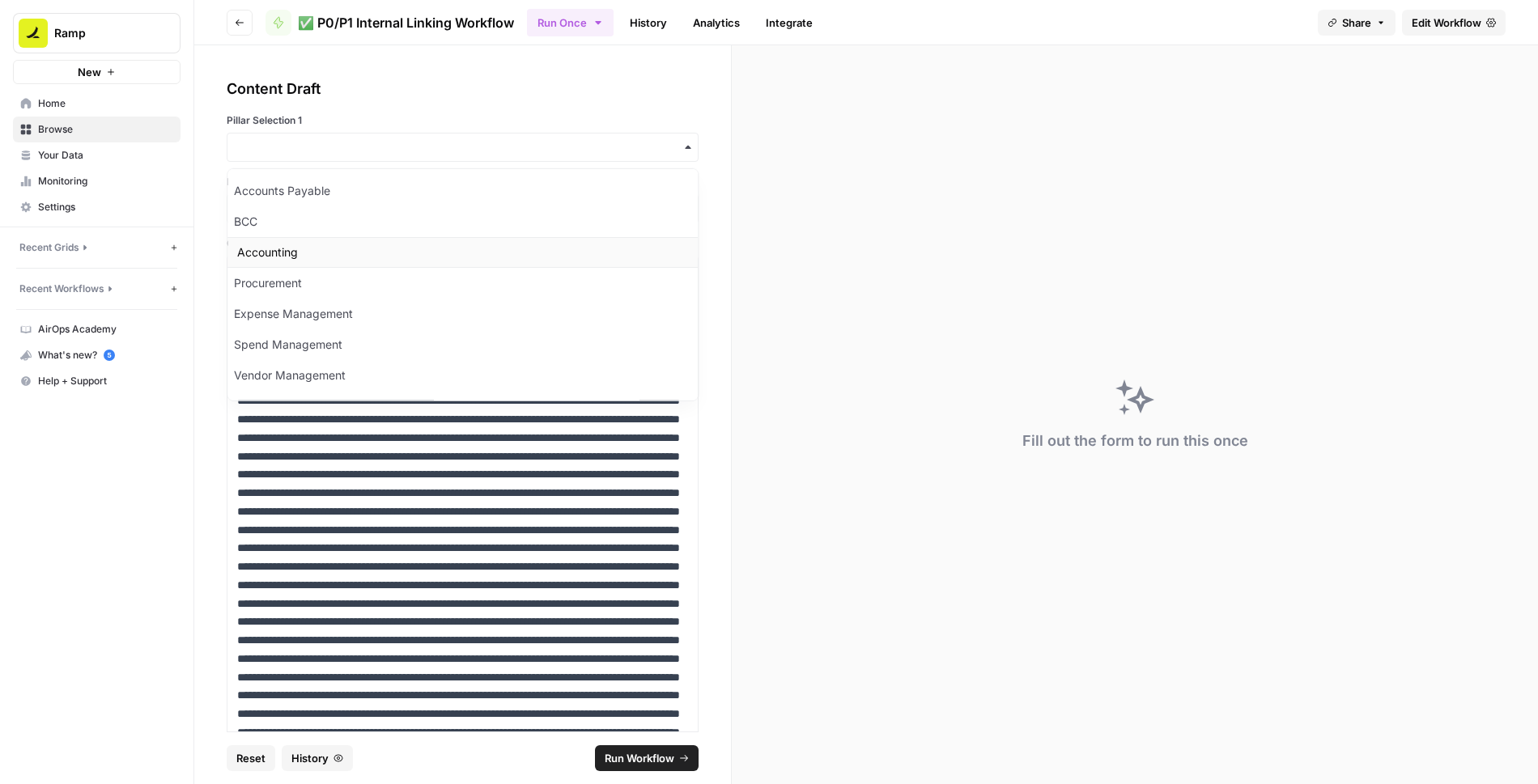 scroll, scrollTop: 21, scrollLeft: 0, axis: vertical 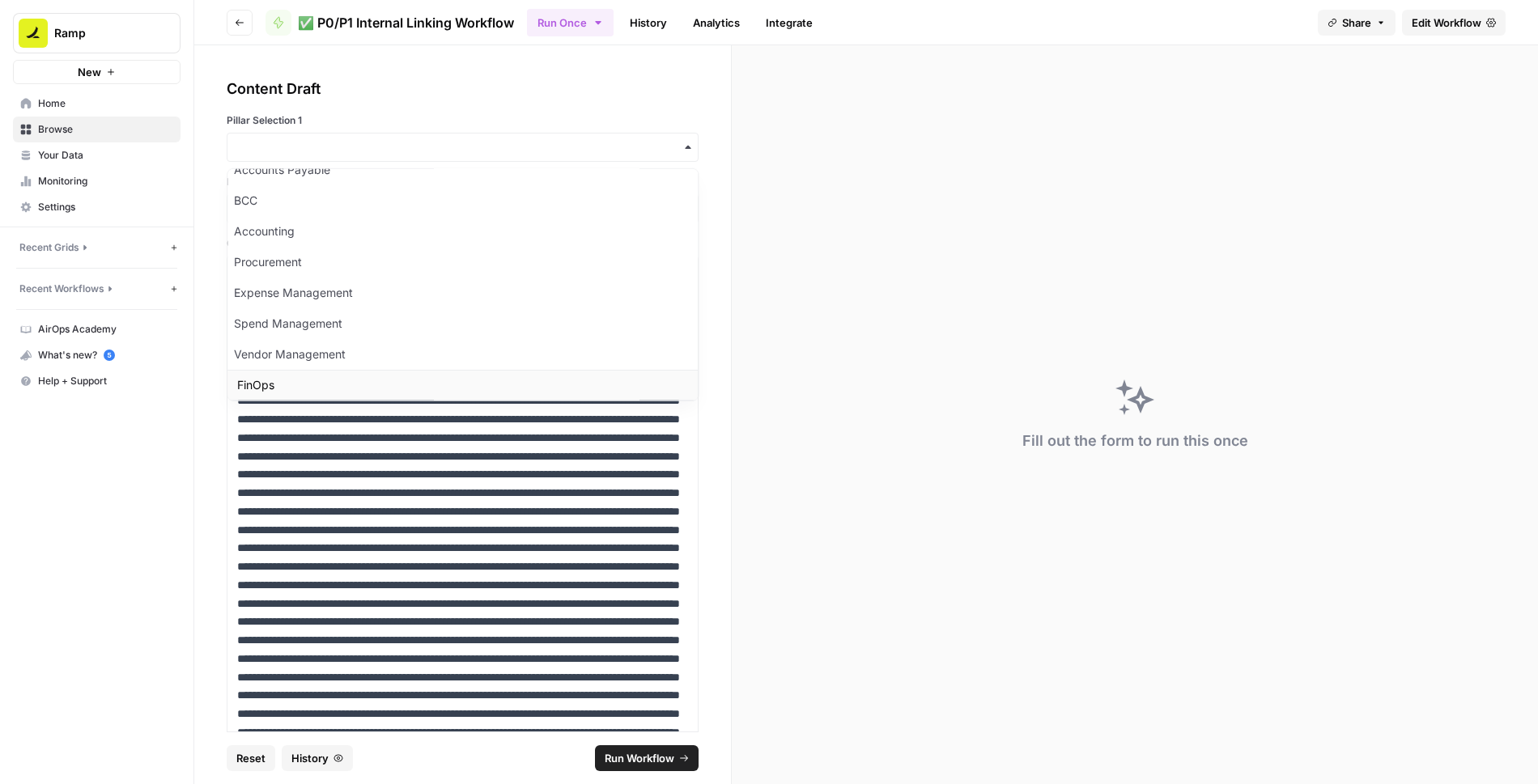 click on "FinOps" at bounding box center (462, 385) 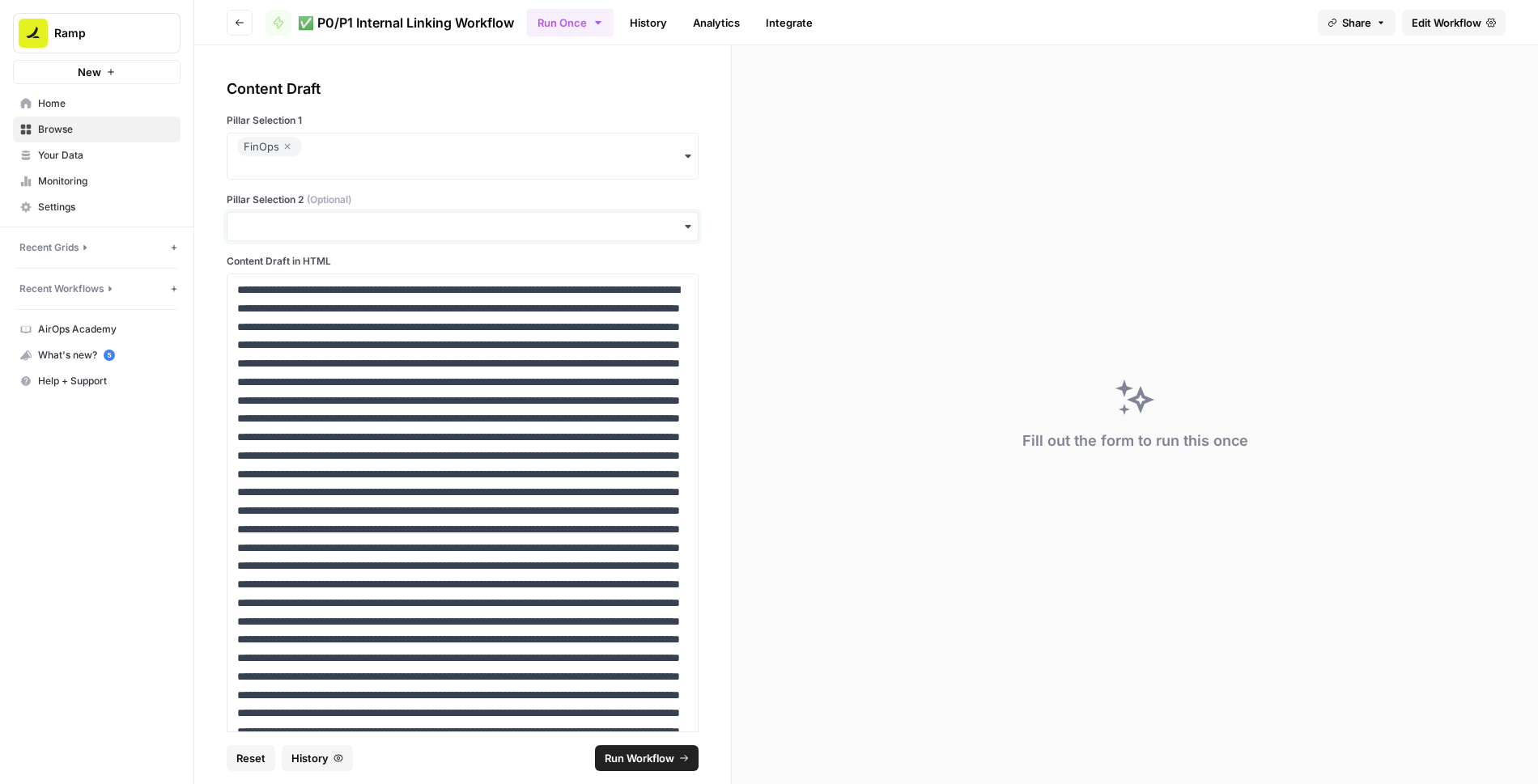 click on "Pillar Selection 2 (Optional)" at bounding box center [462, 227] 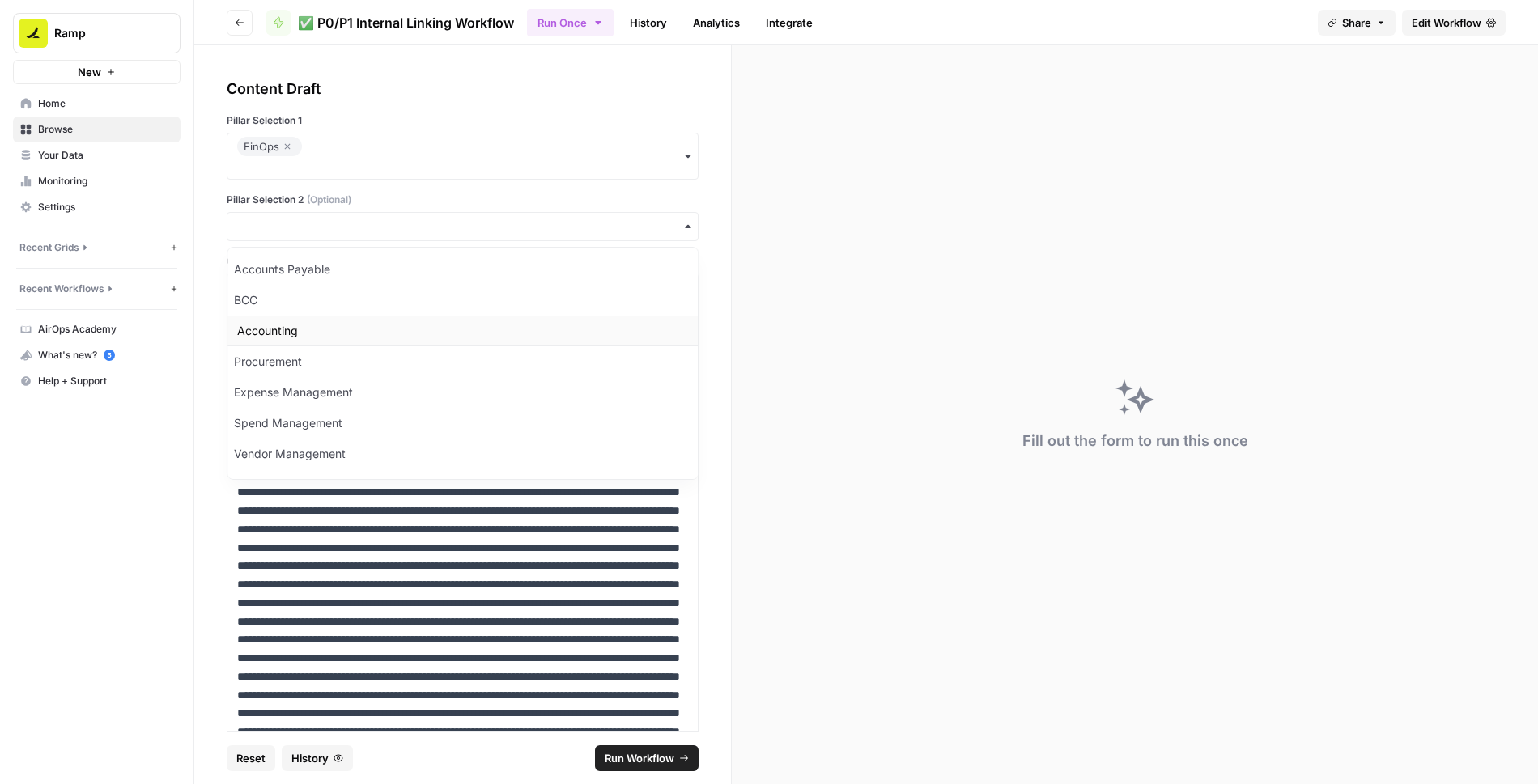 click on "Accounting" at bounding box center [462, 331] 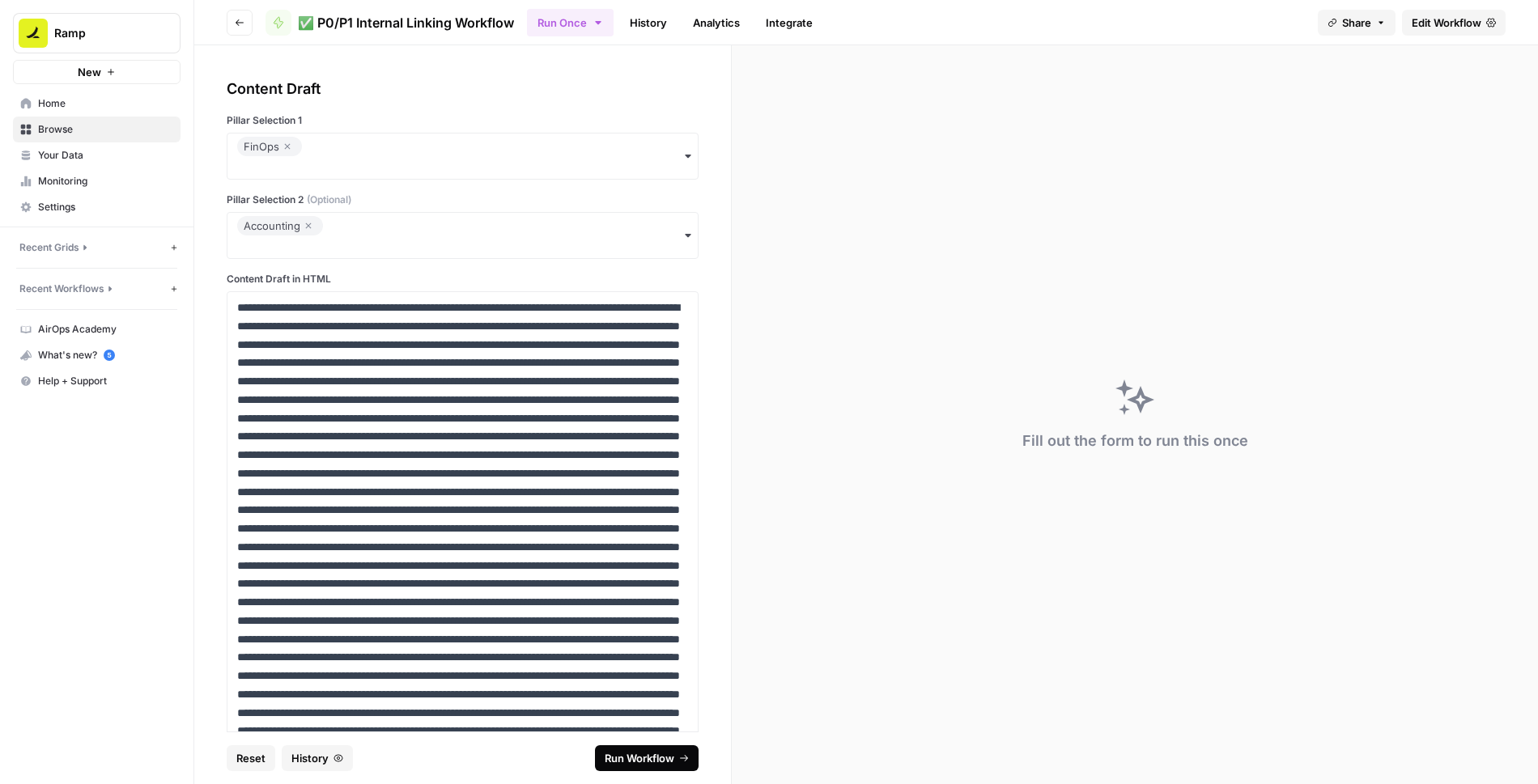 click on "Run Workflow" at bounding box center [639, 758] 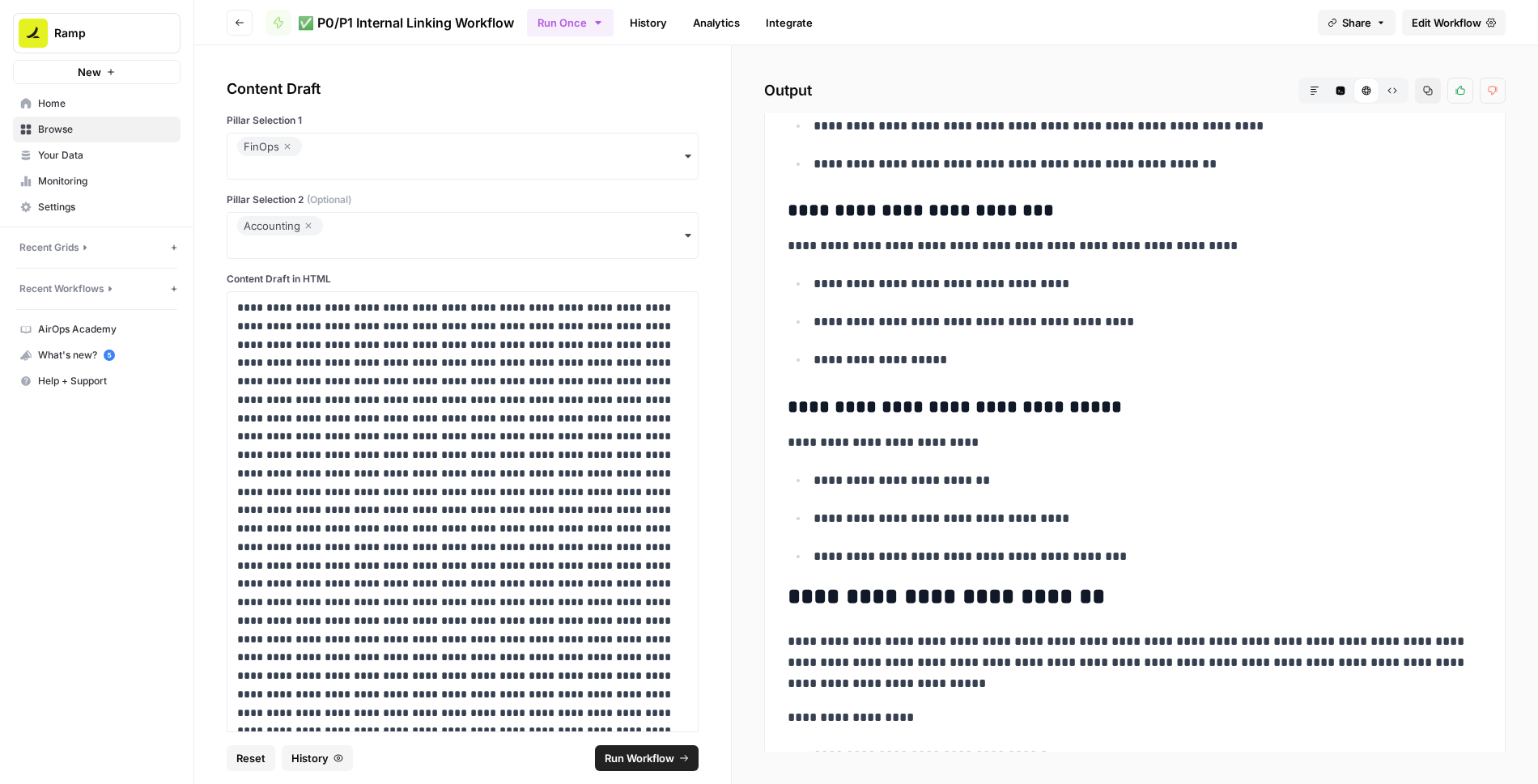 scroll, scrollTop: 1712, scrollLeft: 0, axis: vertical 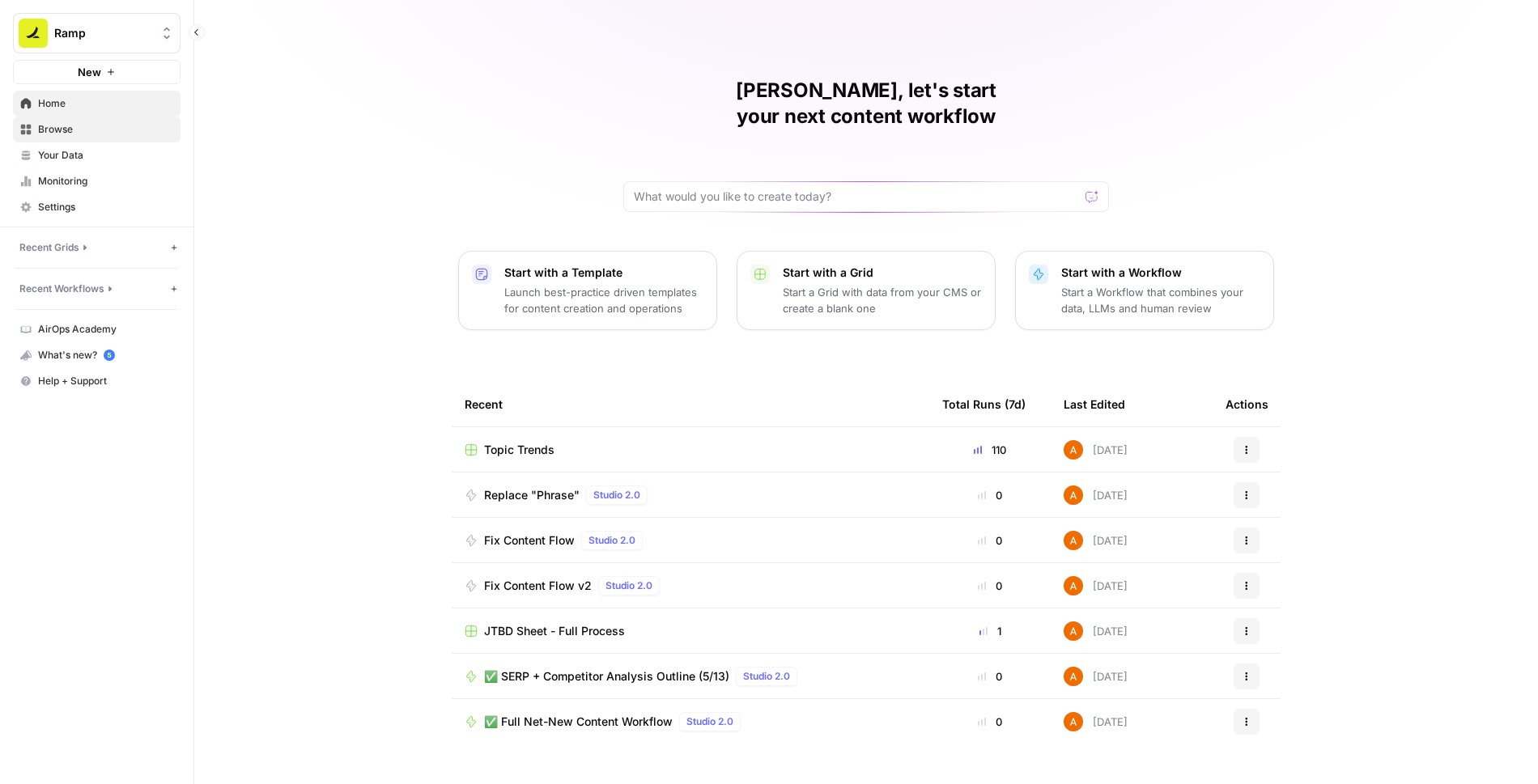 click on "Browse" at bounding box center [105, 129] 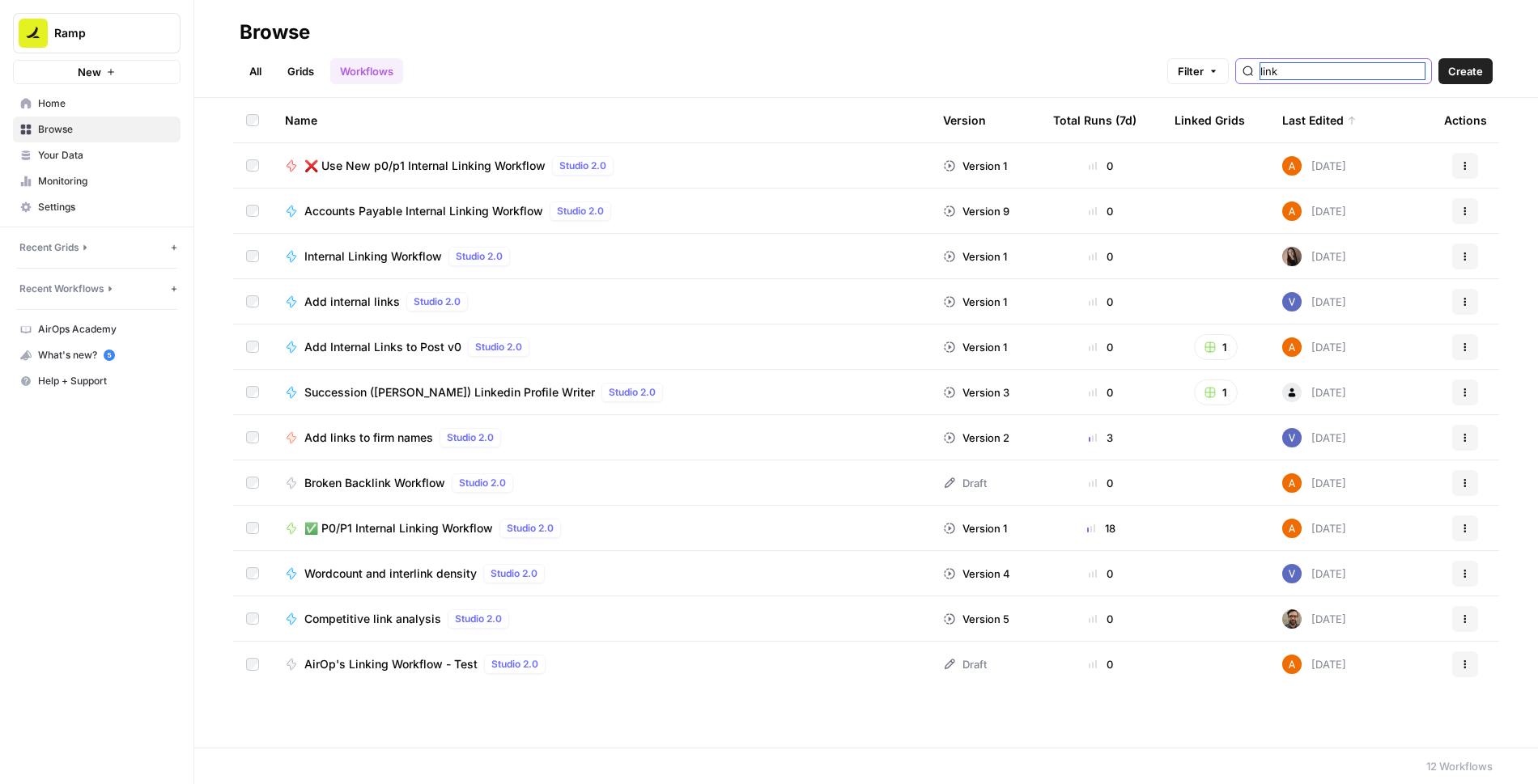 click on "link" at bounding box center (1342, 71) 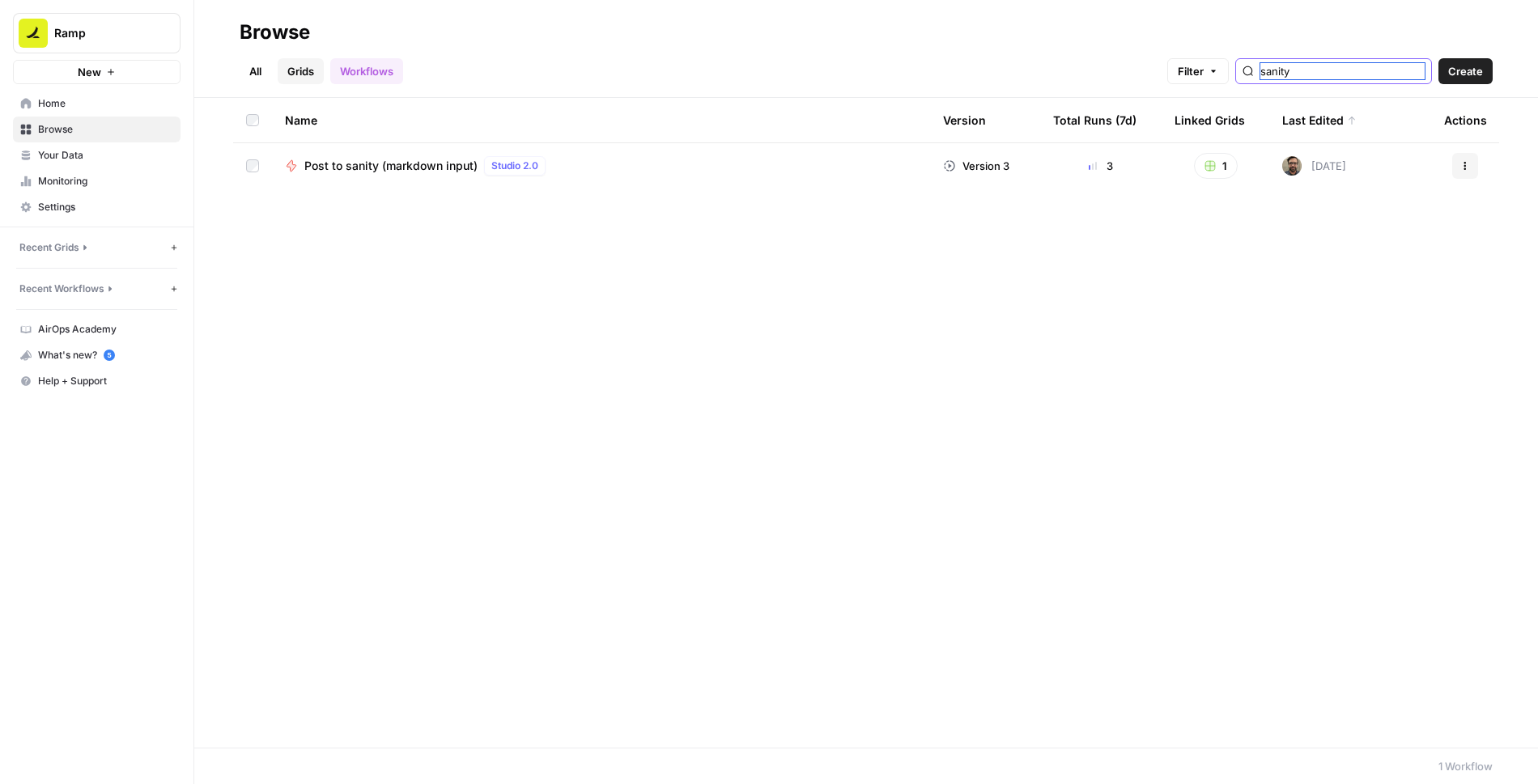 type on "sanity" 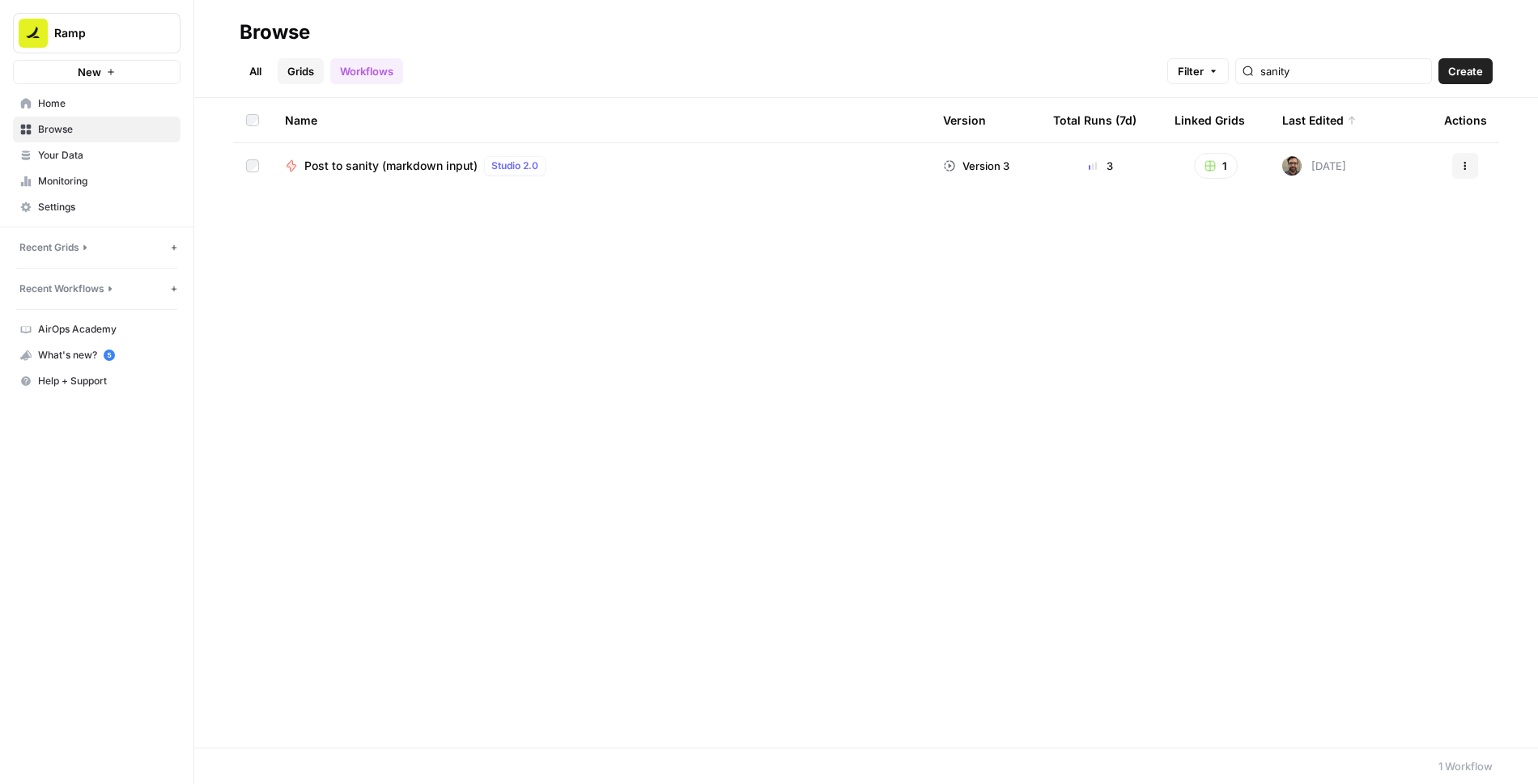 click on "Grids" at bounding box center [300, 71] 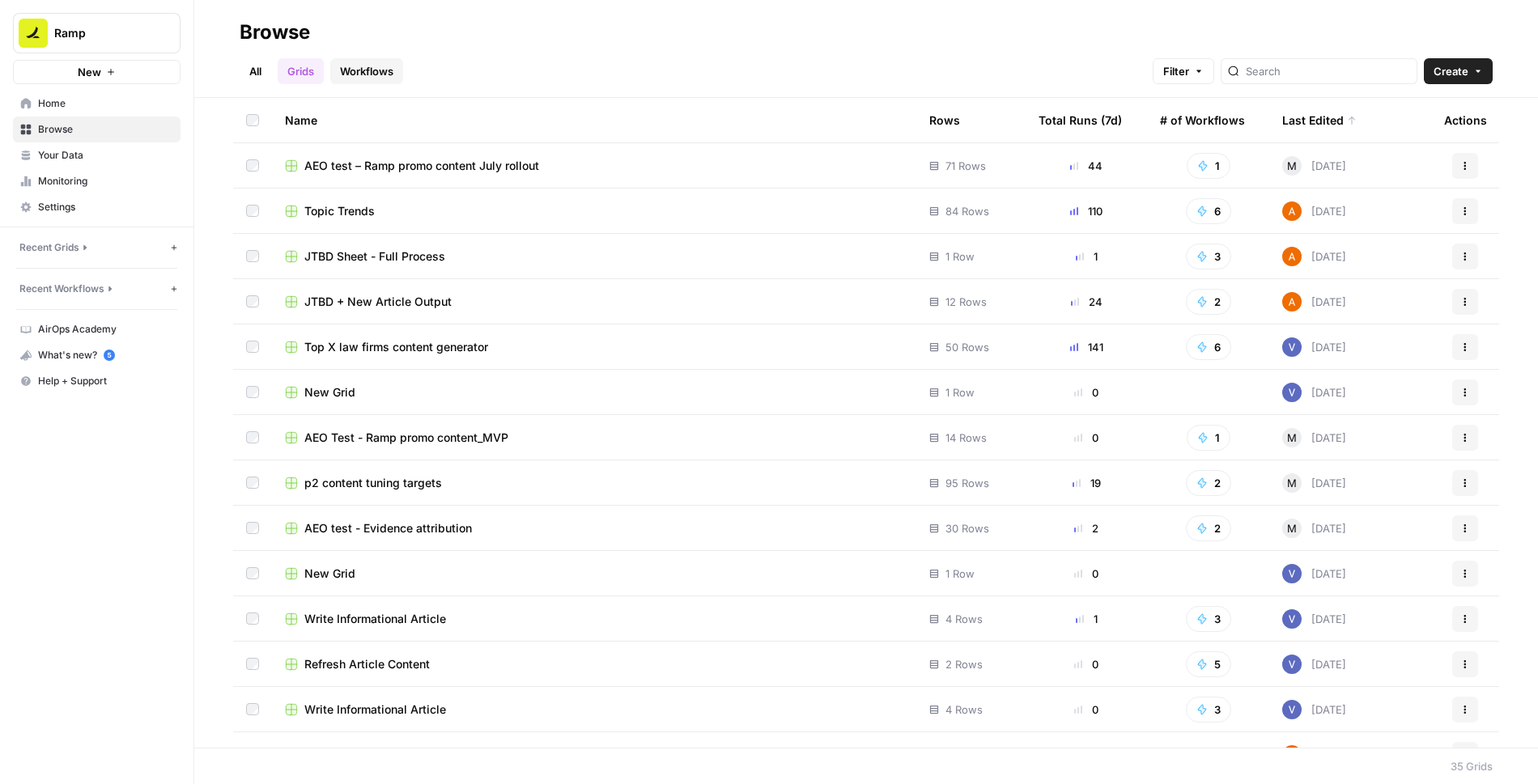 click on "Workflows" at bounding box center (367, 71) 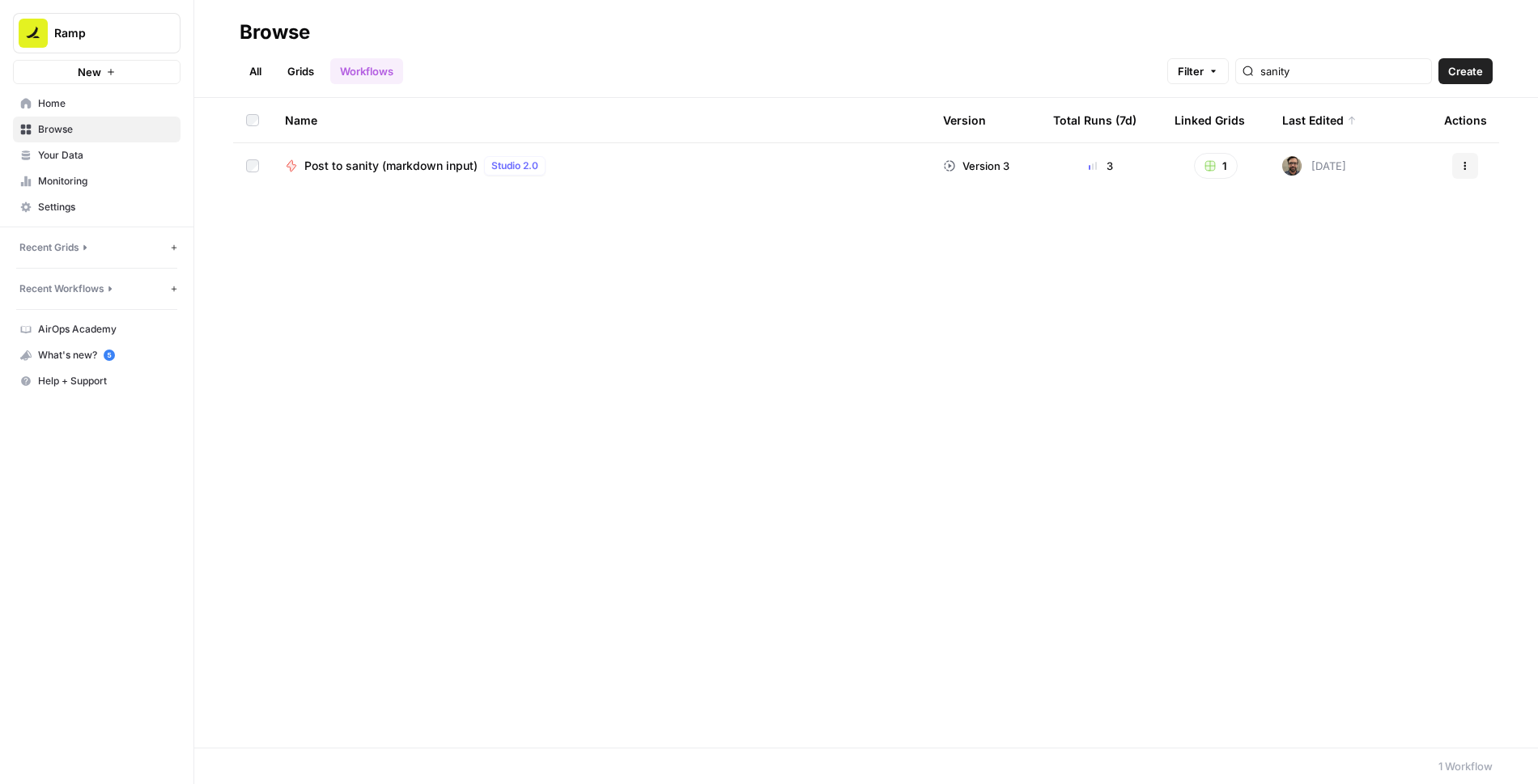 click on "Post to sanity (markdown input)" at bounding box center (391, 166) 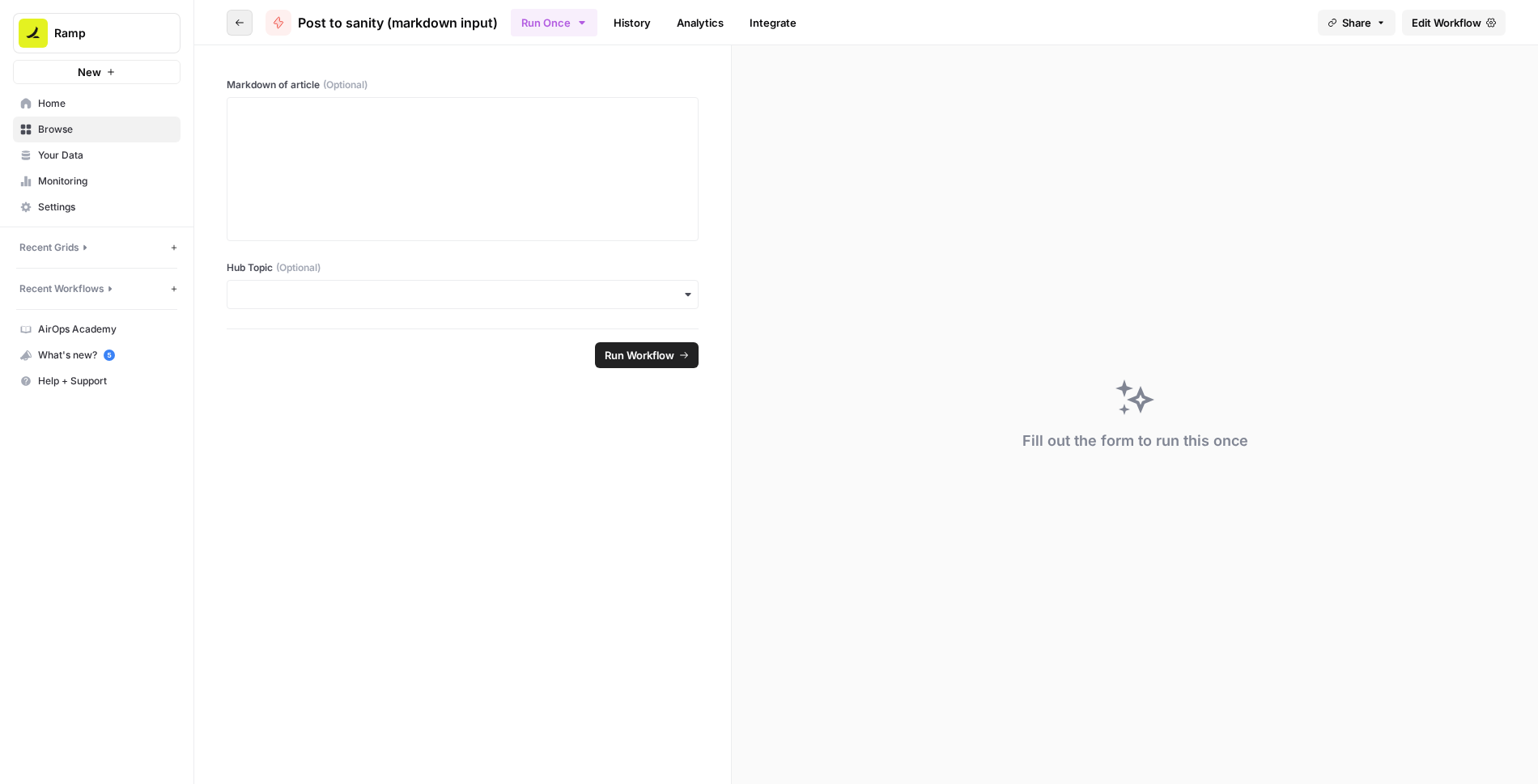 click 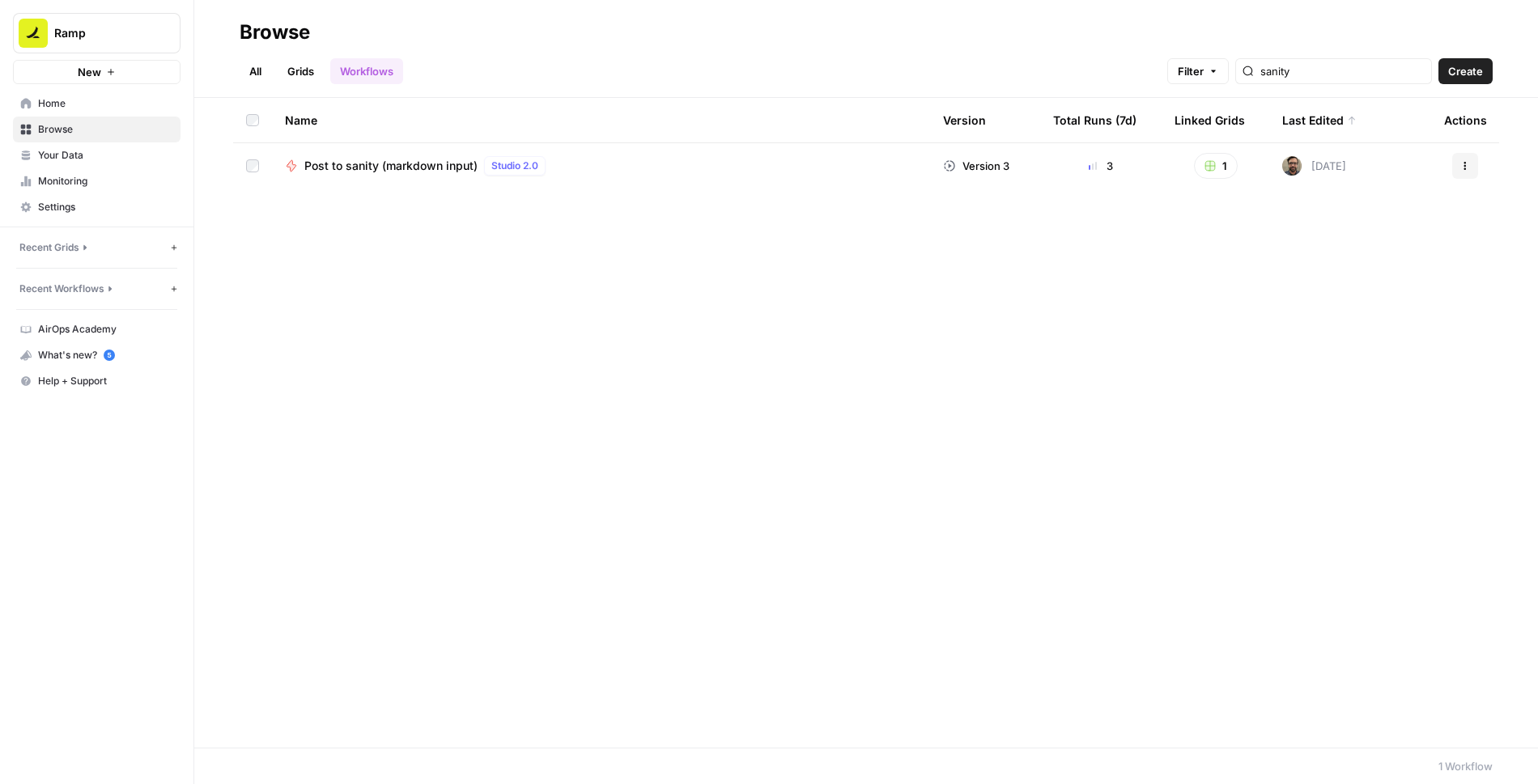 click 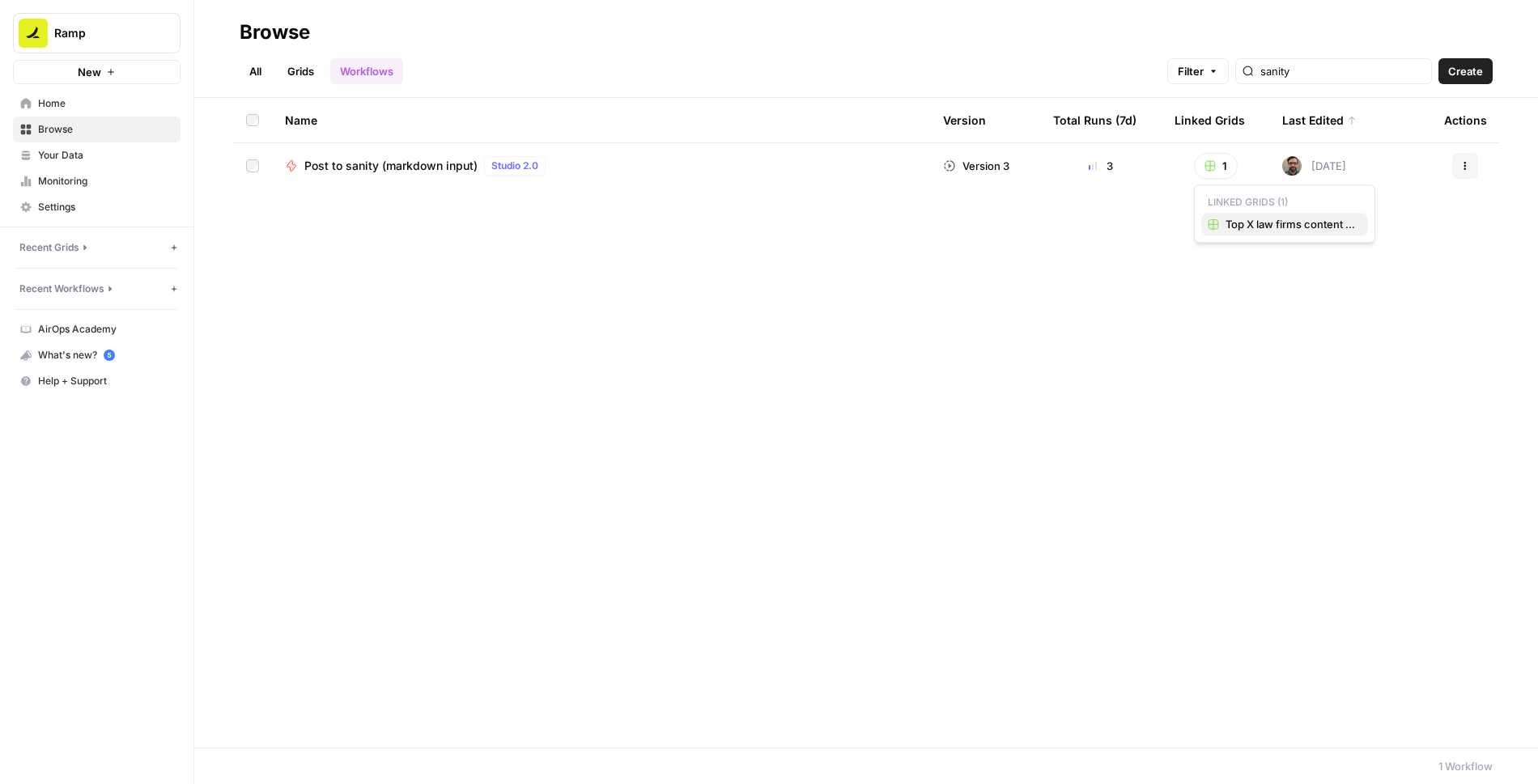 click on "Top X law firms content generator" at bounding box center (1290, 224) 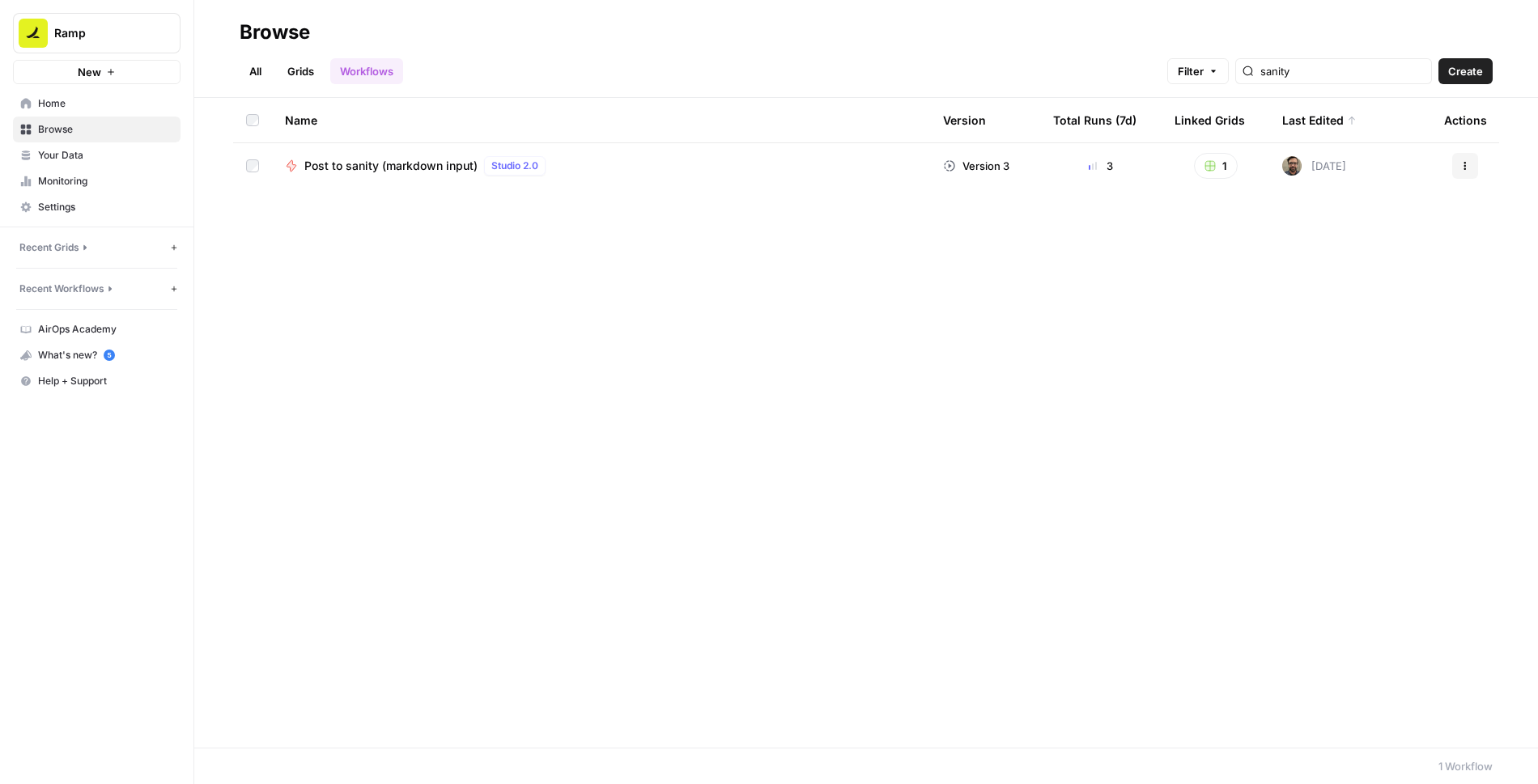 click on "Browse" at bounding box center (866, 32) 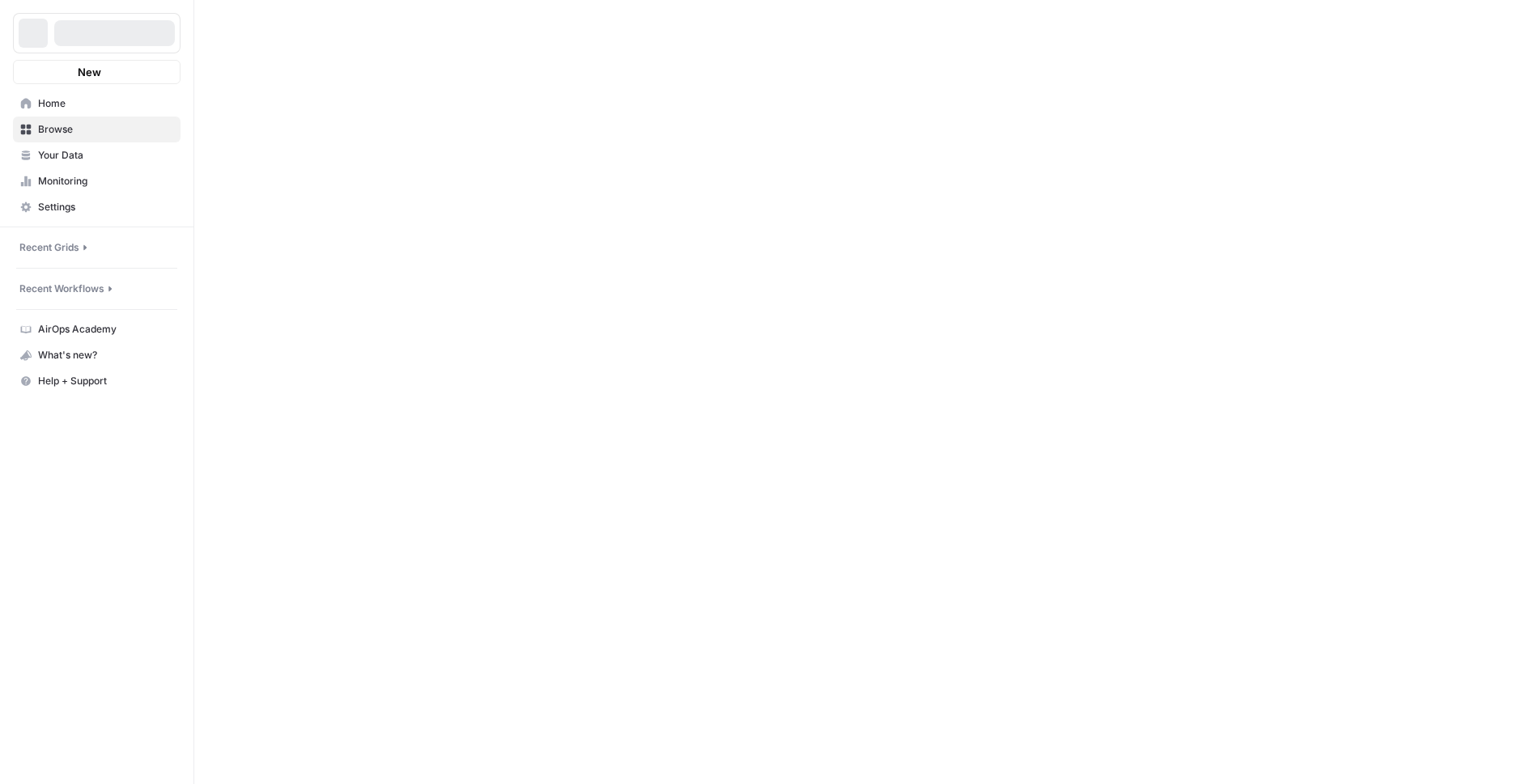 scroll, scrollTop: 0, scrollLeft: 0, axis: both 